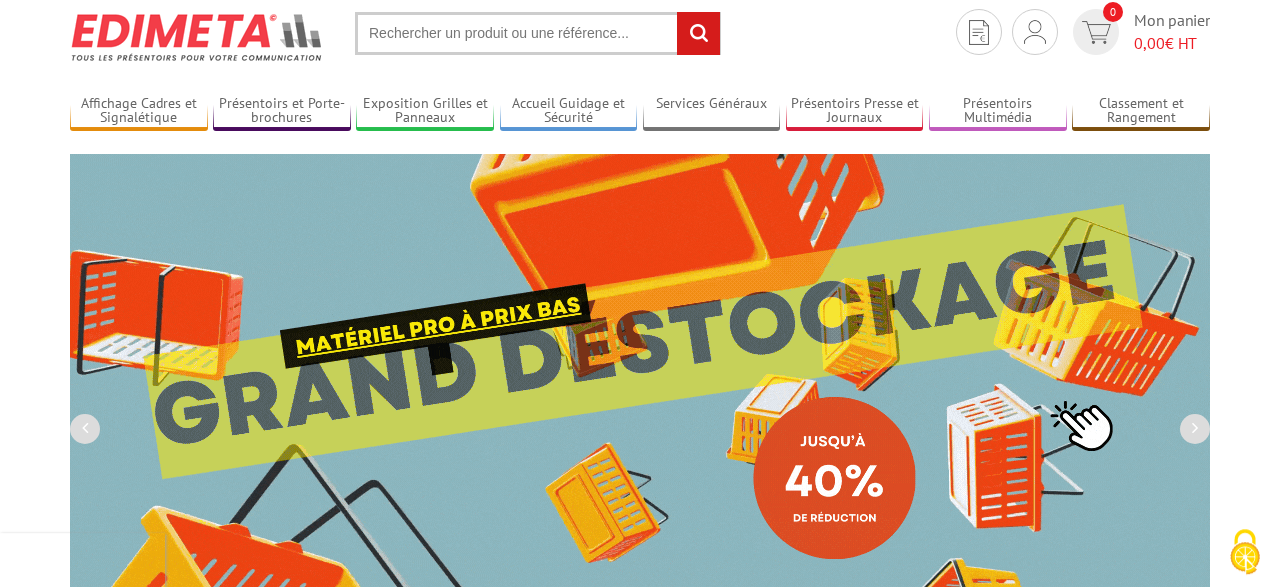 scroll, scrollTop: 0, scrollLeft: 0, axis: both 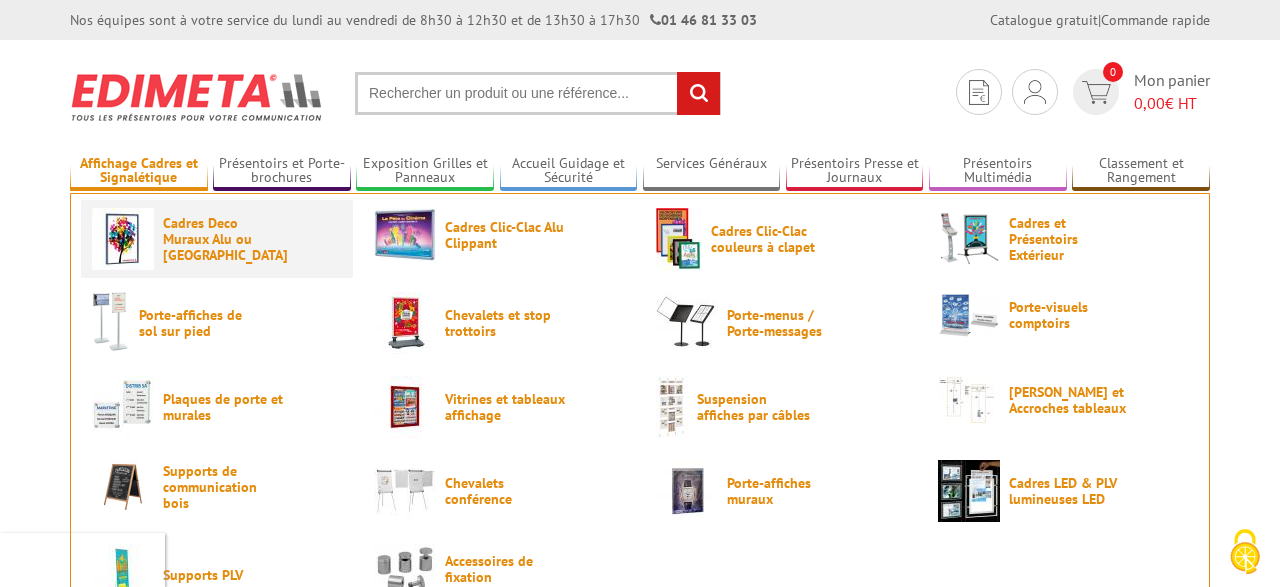 click on "Cadres Deco Muraux Alu ou [GEOGRAPHIC_DATA]" at bounding box center [223, 239] 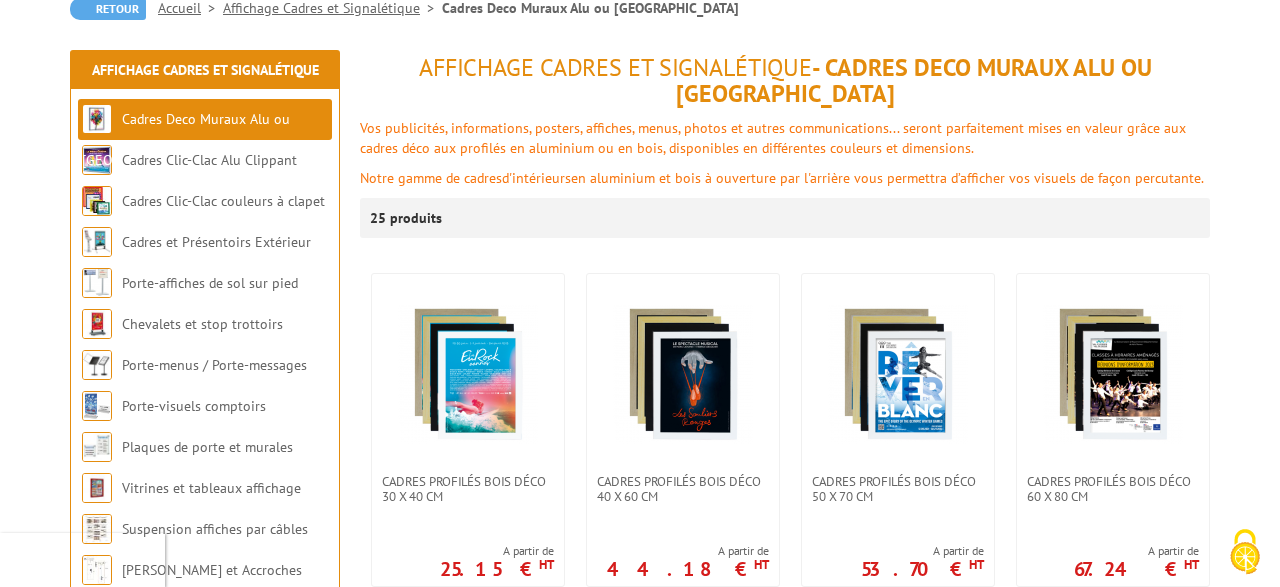 scroll, scrollTop: 0, scrollLeft: 0, axis: both 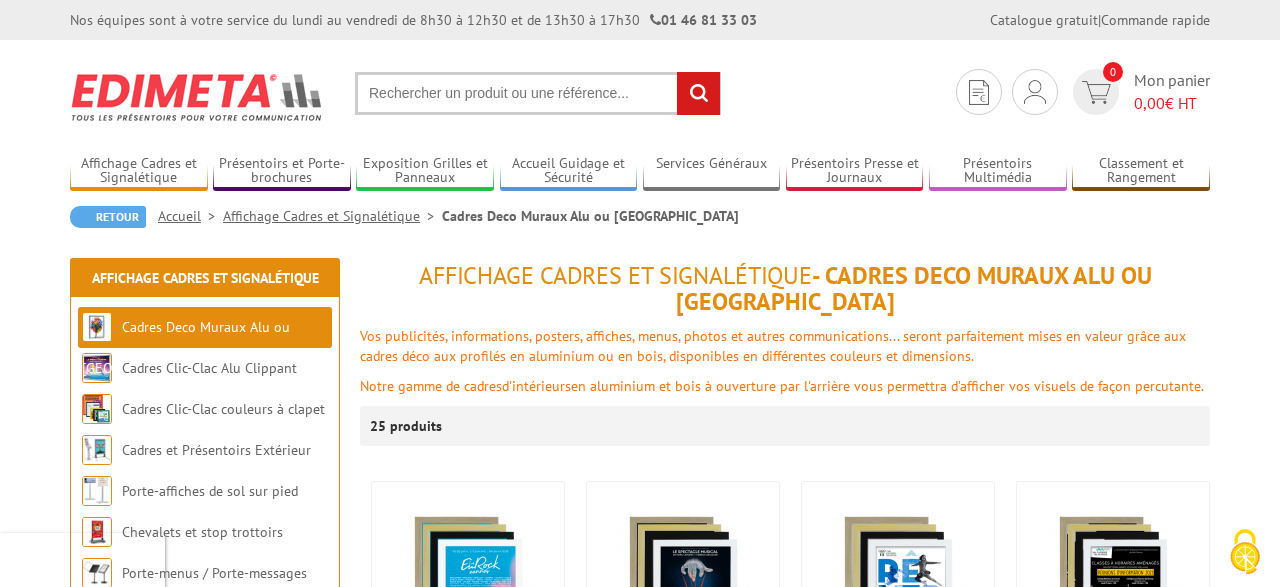 click at bounding box center [538, 93] 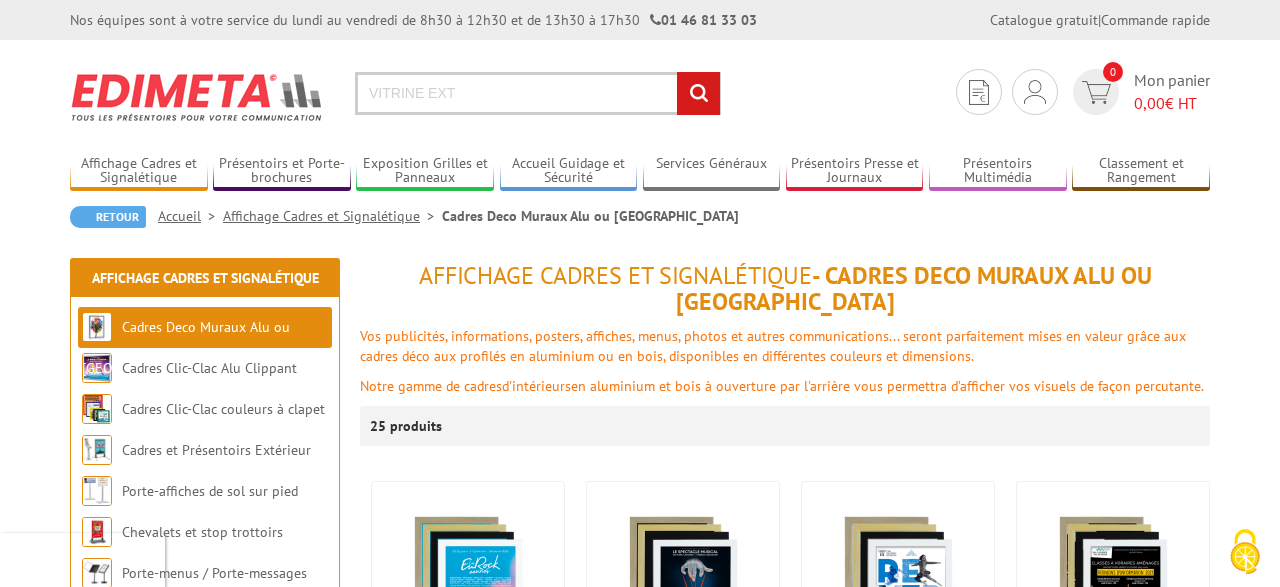 type on "VITRINE EXT" 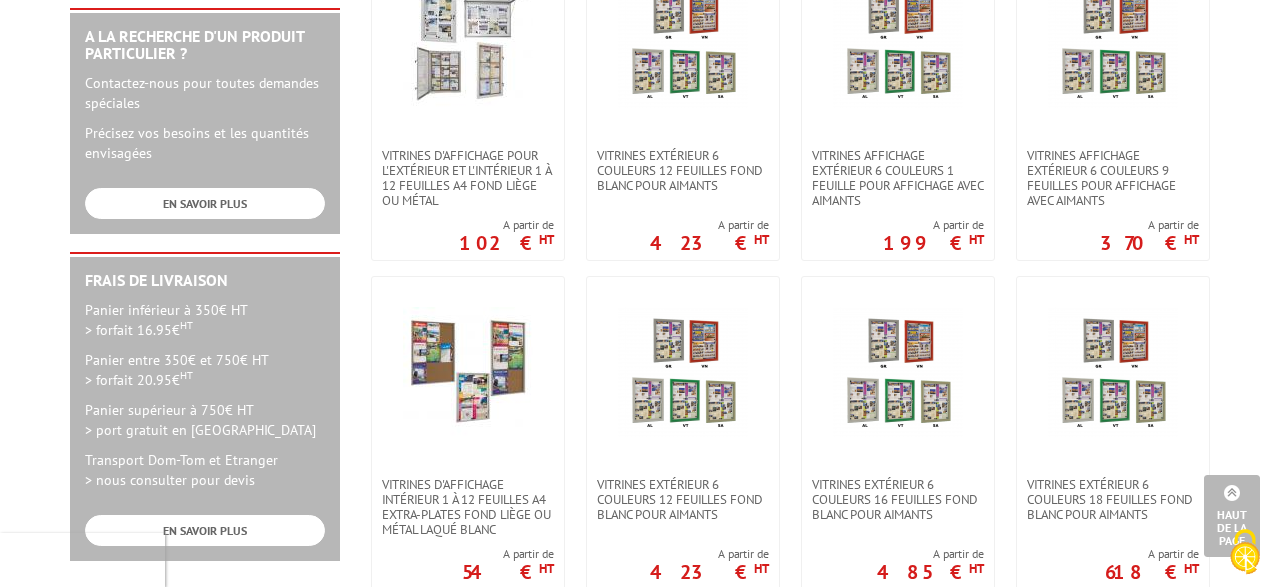 scroll, scrollTop: 0, scrollLeft: 0, axis: both 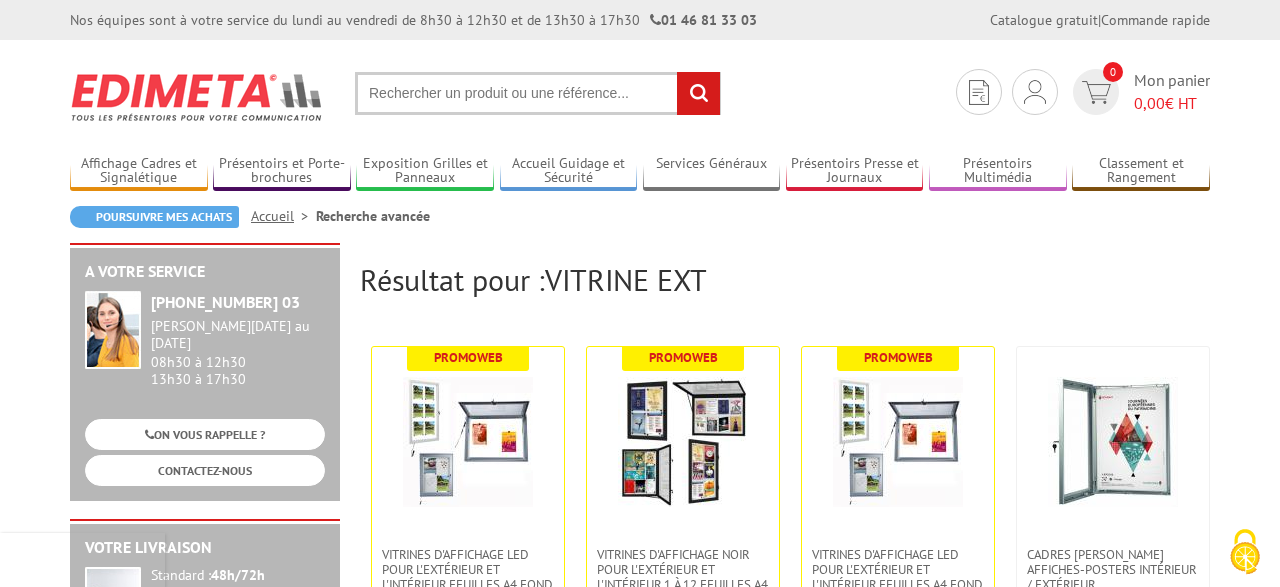 click at bounding box center (538, 93) 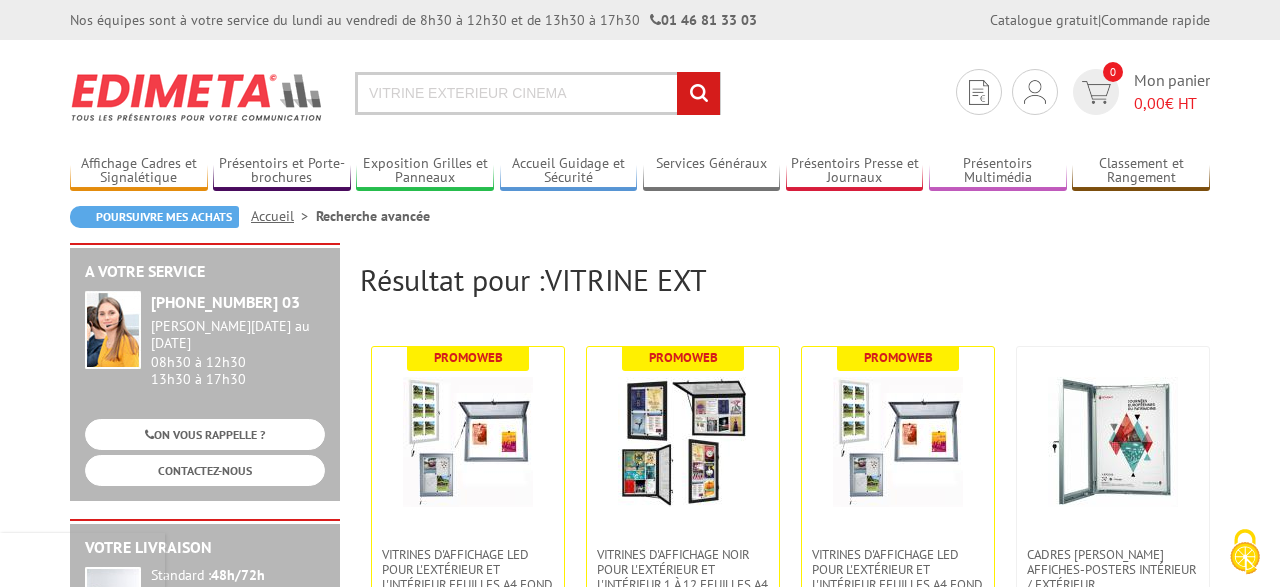 type on "VITRINE EXTERIEUR CINEMA" 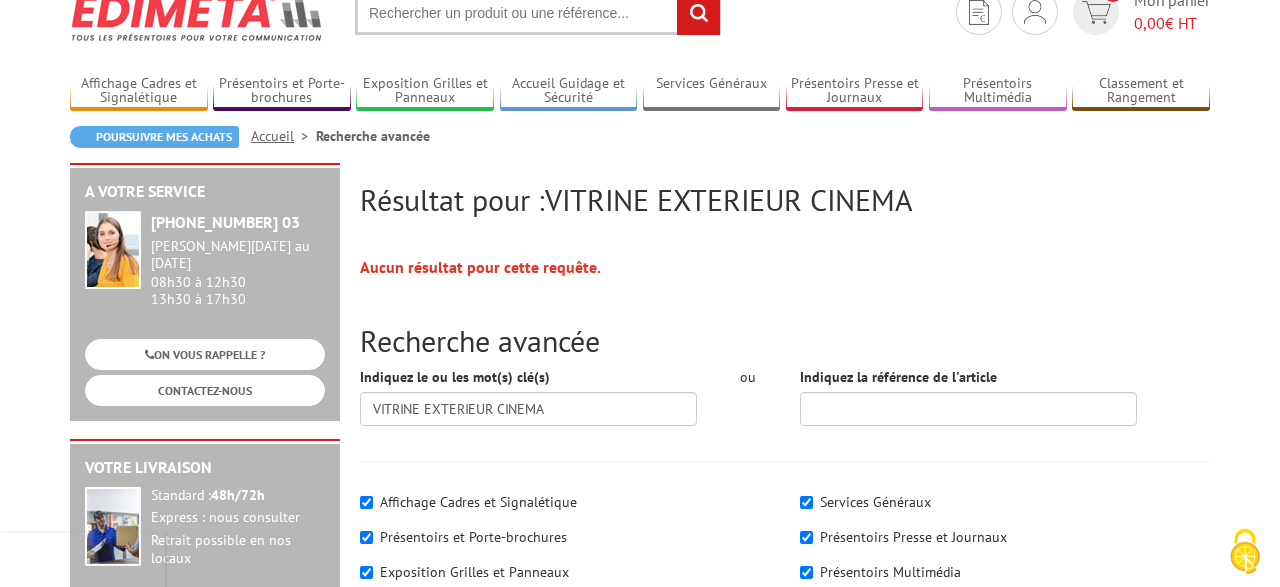 scroll, scrollTop: 0, scrollLeft: 0, axis: both 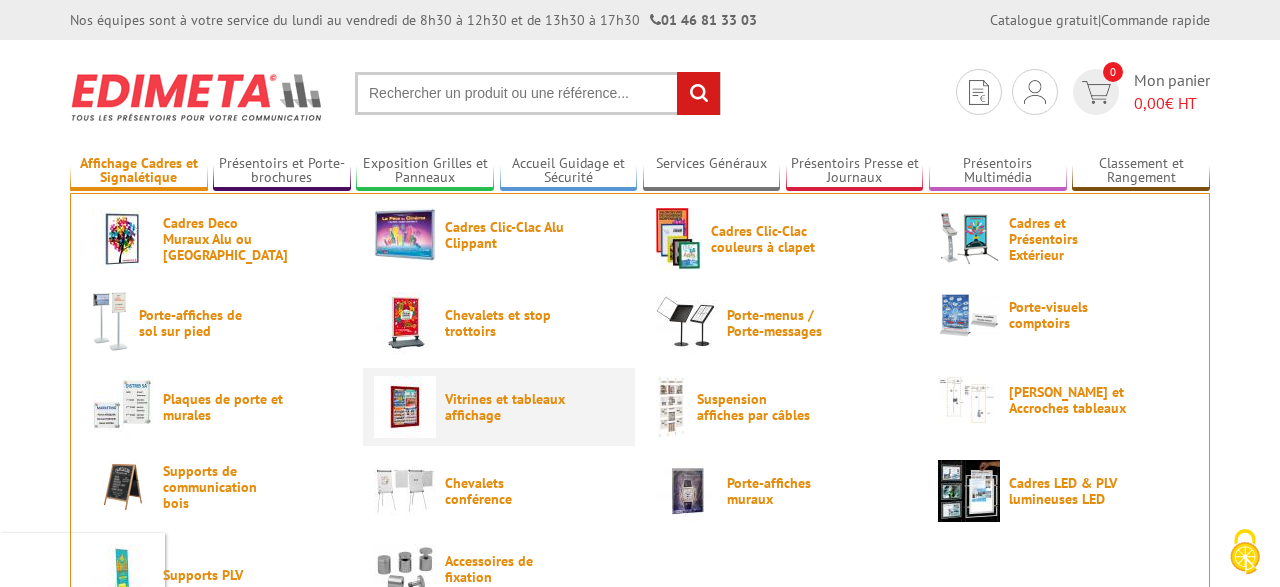 click on "Vitrines et tableaux affichage" at bounding box center (505, 407) 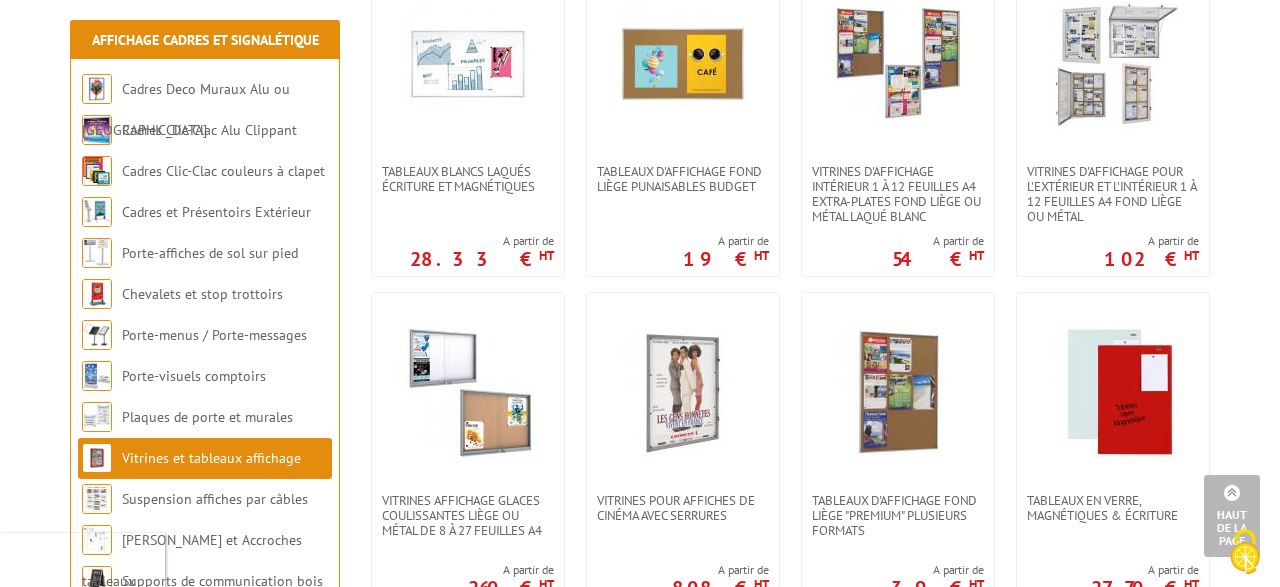 scroll, scrollTop: 832, scrollLeft: 0, axis: vertical 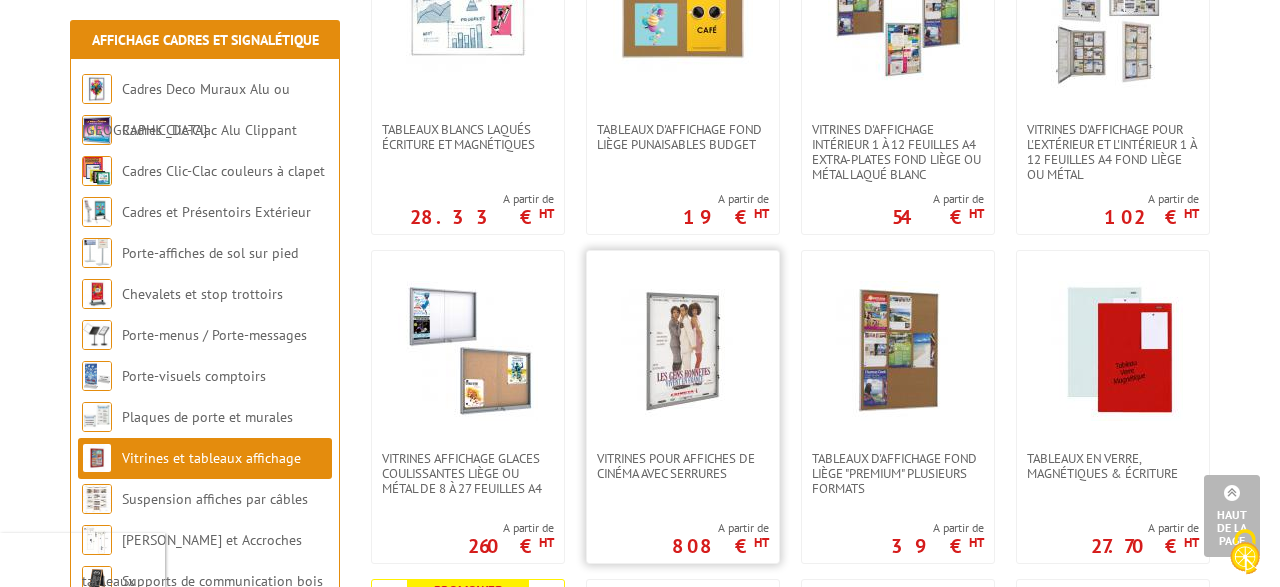 click at bounding box center (683, 351) 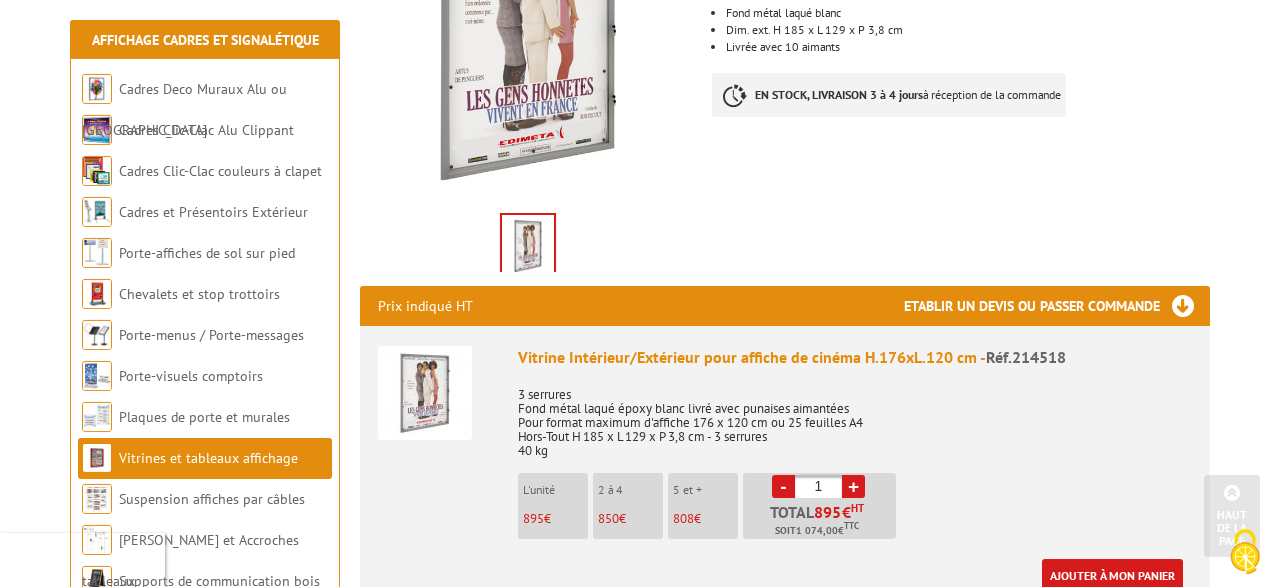 scroll, scrollTop: 520, scrollLeft: 0, axis: vertical 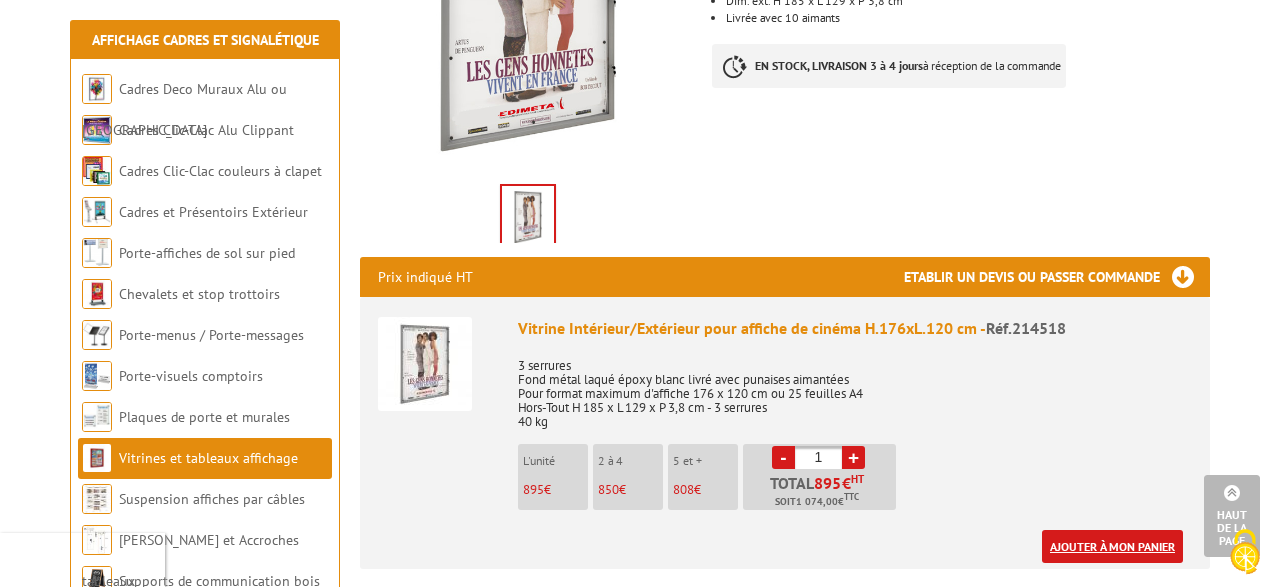 click on "Ajouter à mon panier" at bounding box center [1112, 546] 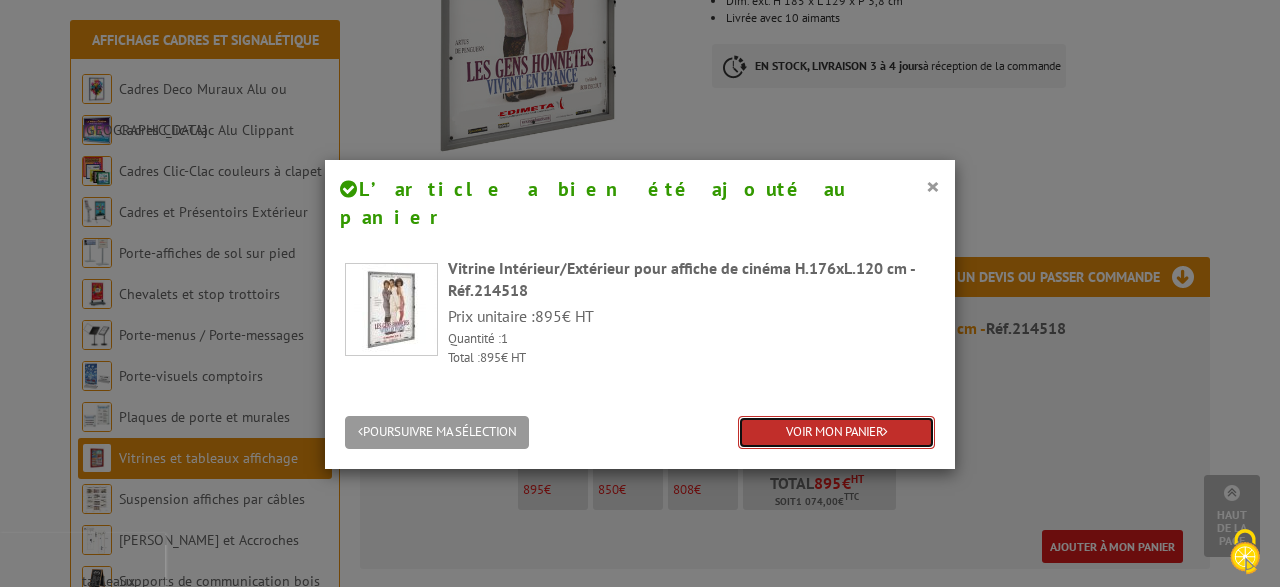 click on "VOIR MON PANIER" at bounding box center (836, 432) 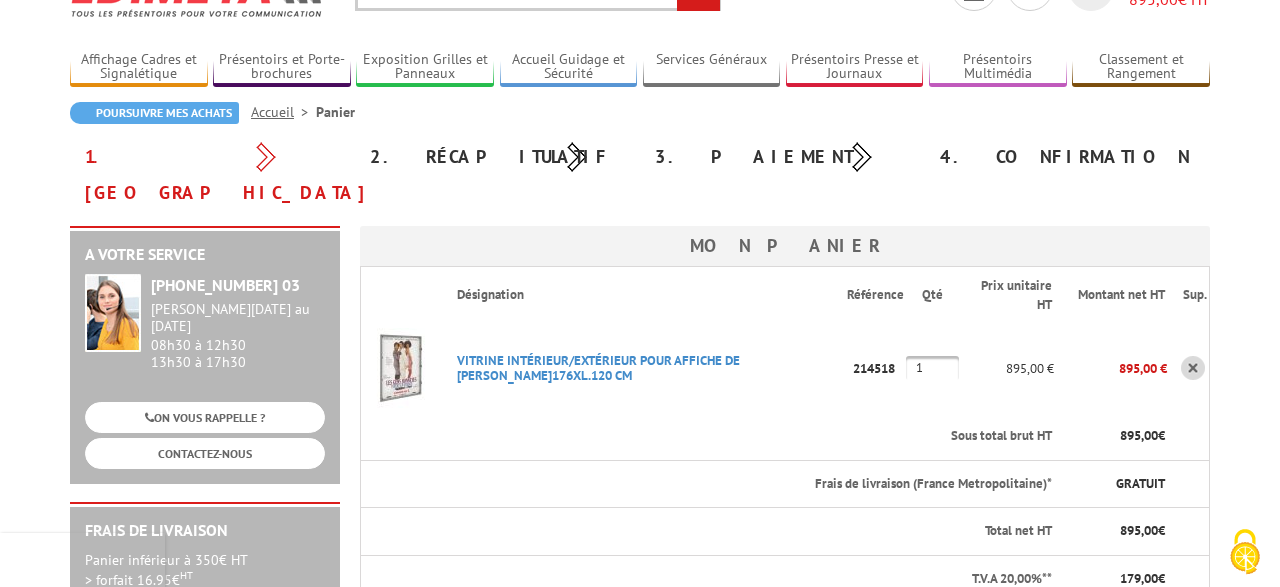 scroll, scrollTop: 208, scrollLeft: 0, axis: vertical 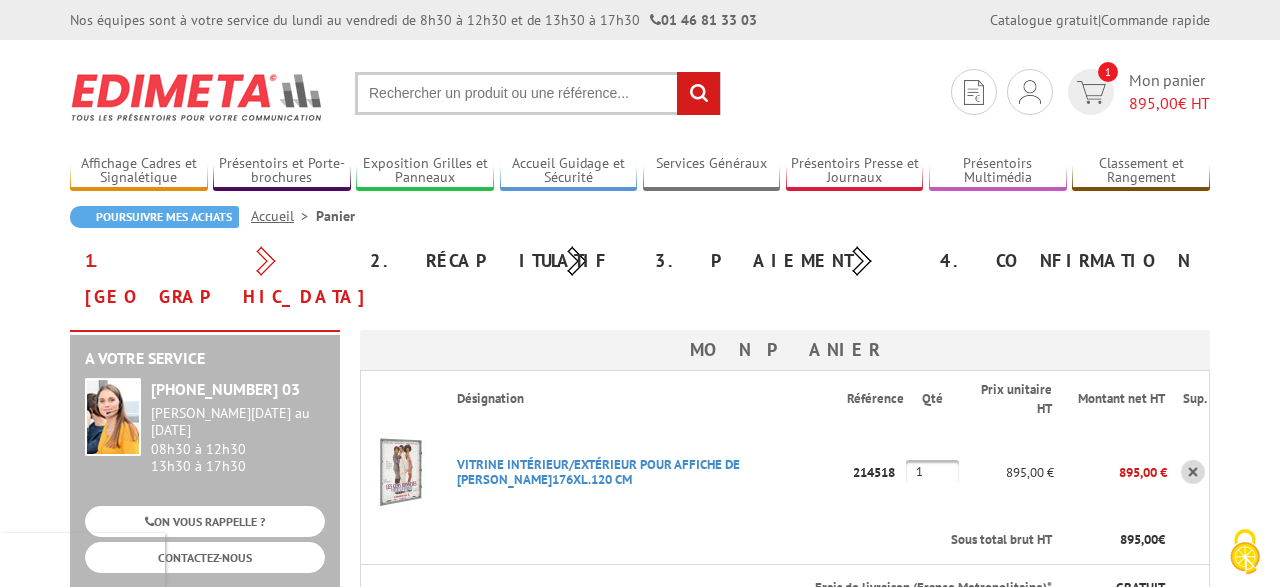 click at bounding box center [538, 93] 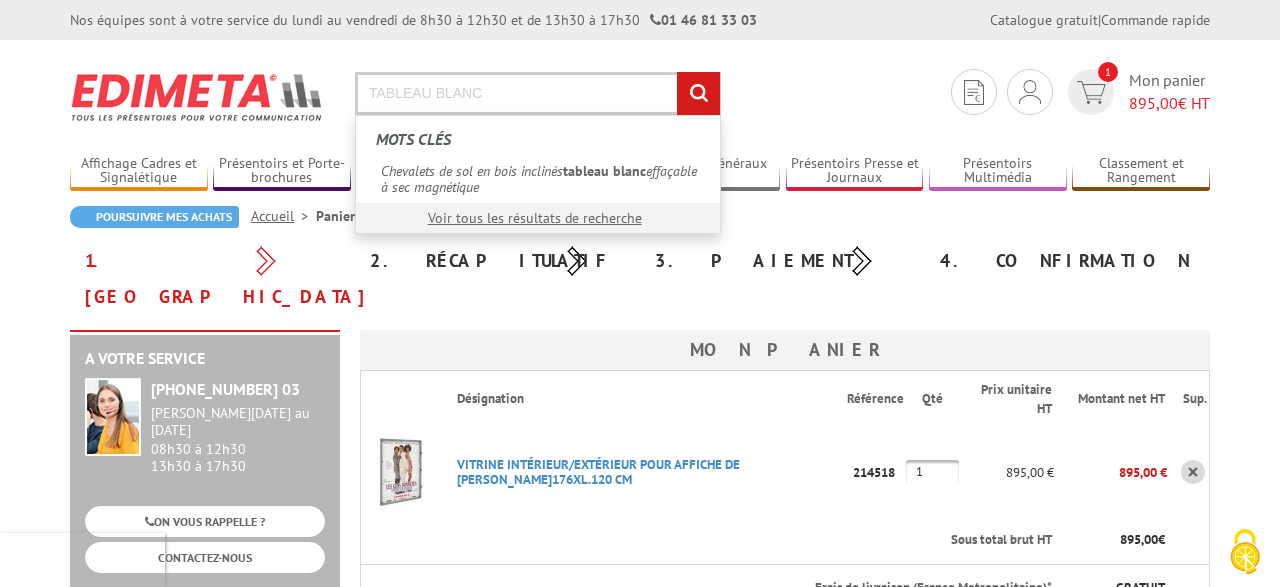 type on "TABLEAU BLANC" 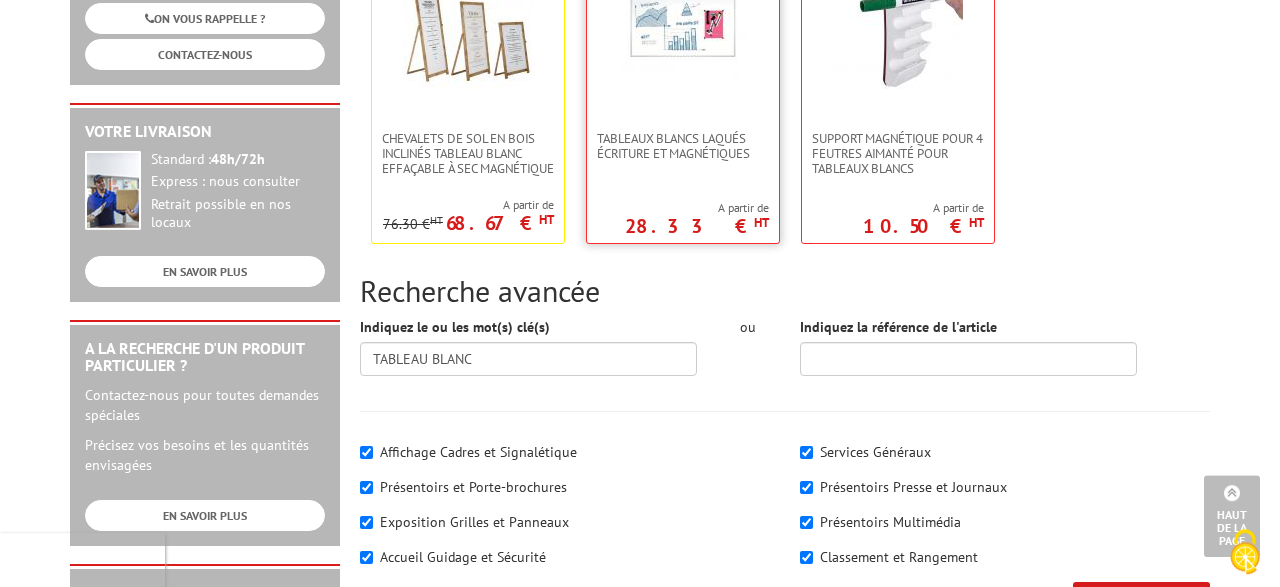 scroll, scrollTop: 312, scrollLeft: 0, axis: vertical 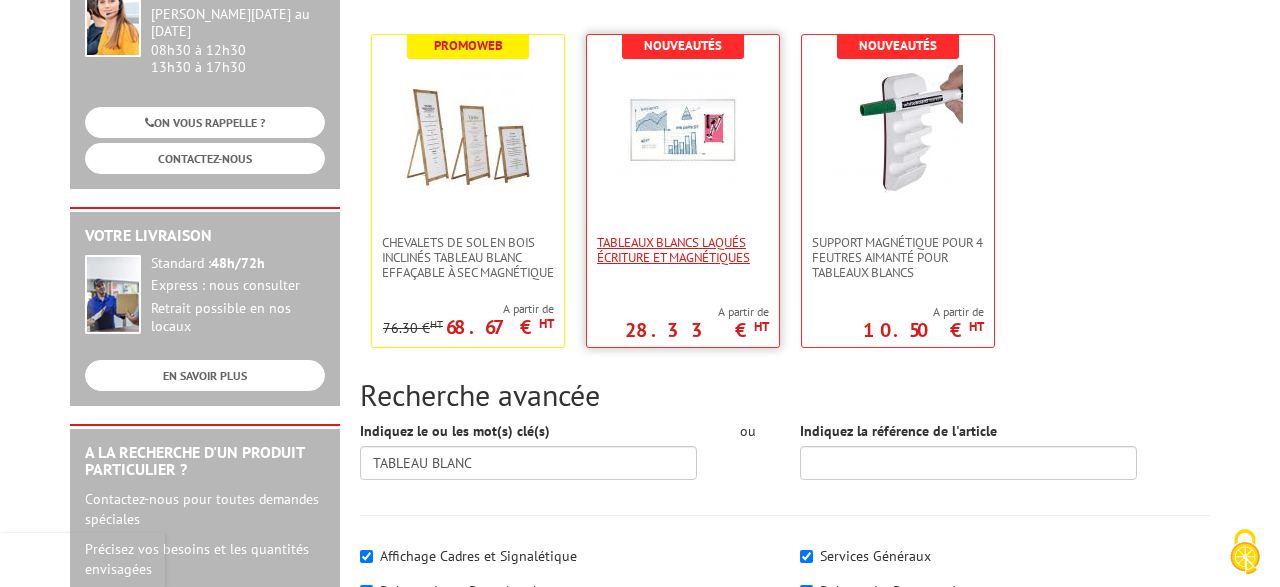 click on "Tableaux blancs laqués écriture et magnétiques" at bounding box center [683, 250] 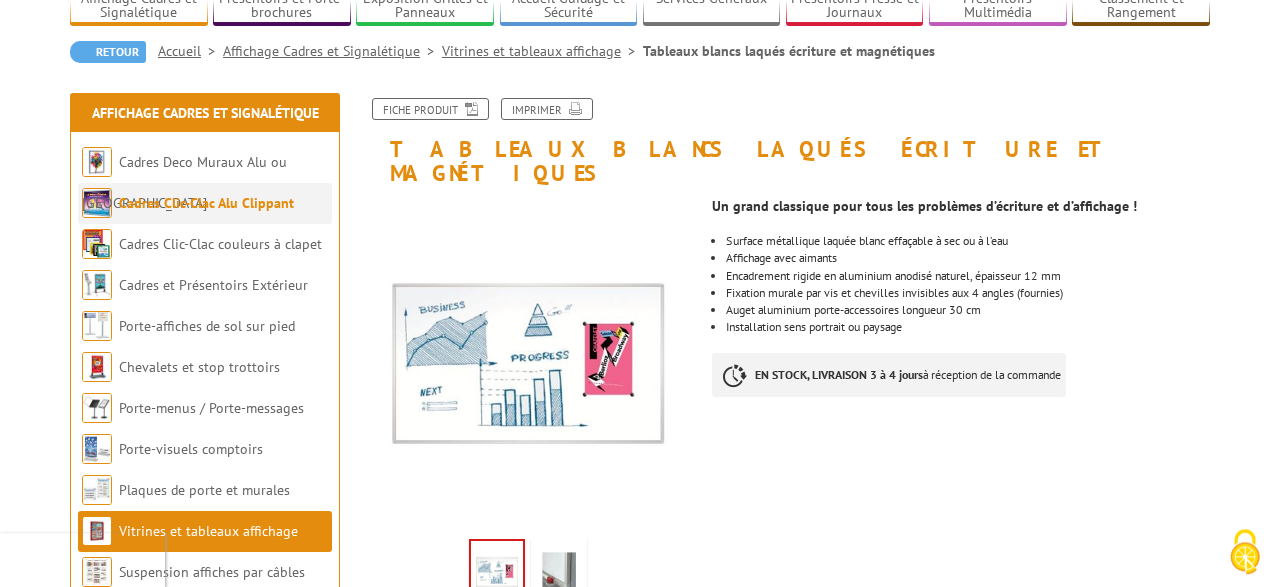 scroll, scrollTop: 208, scrollLeft: 0, axis: vertical 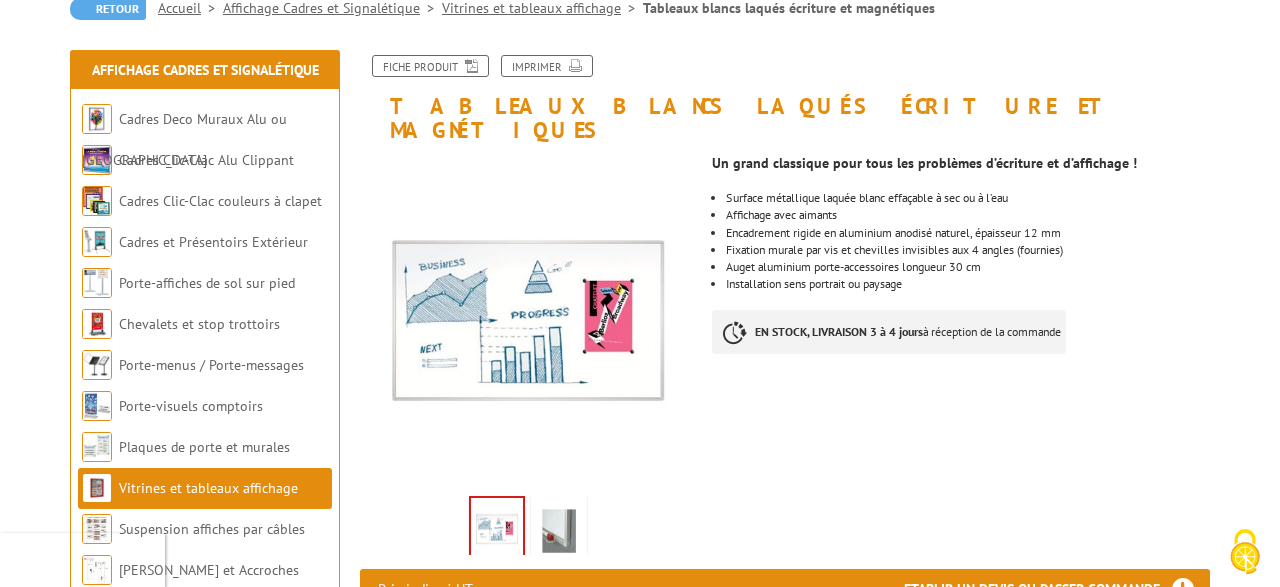 click on "Vitrines et tableaux affichage" at bounding box center (208, 488) 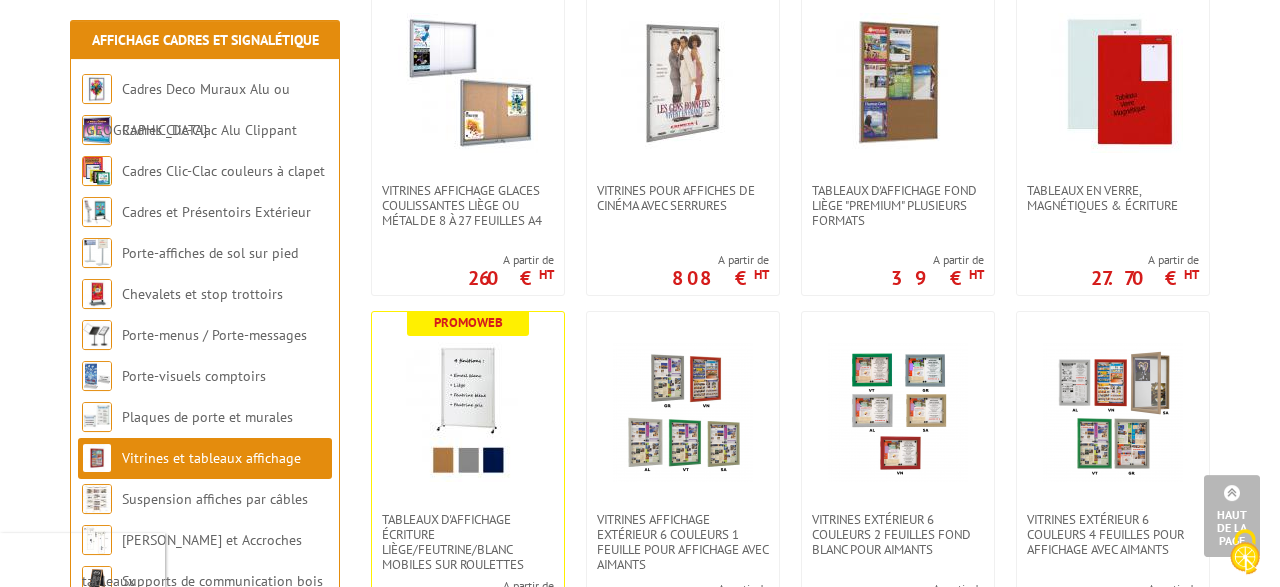 scroll, scrollTop: 982, scrollLeft: 0, axis: vertical 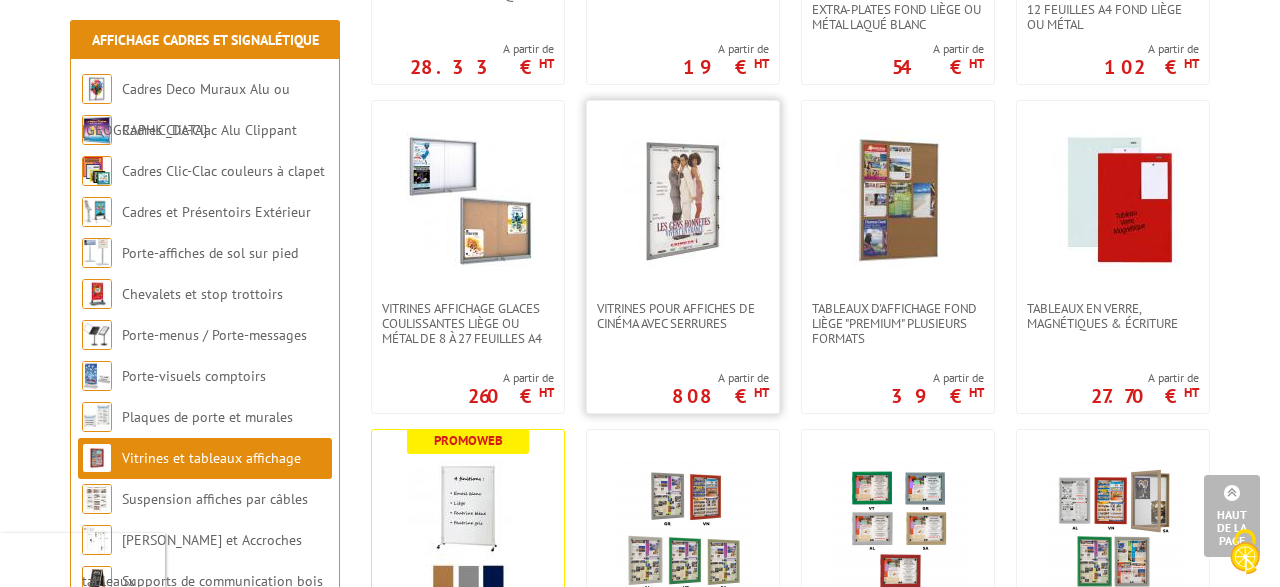 click at bounding box center (683, 201) 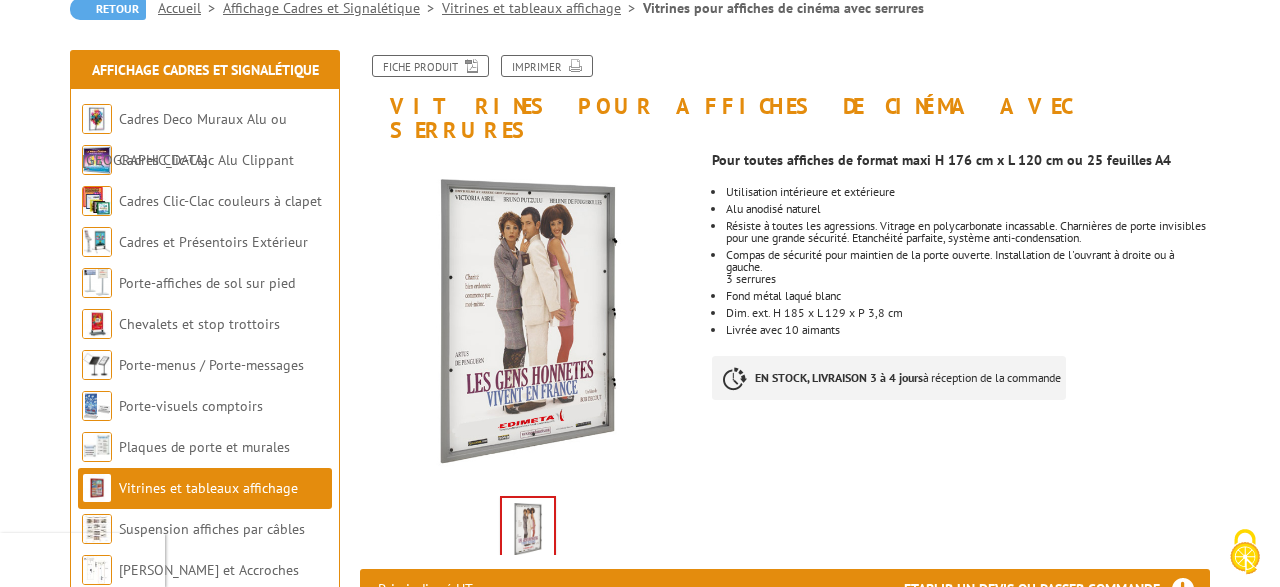 scroll, scrollTop: 0, scrollLeft: 0, axis: both 